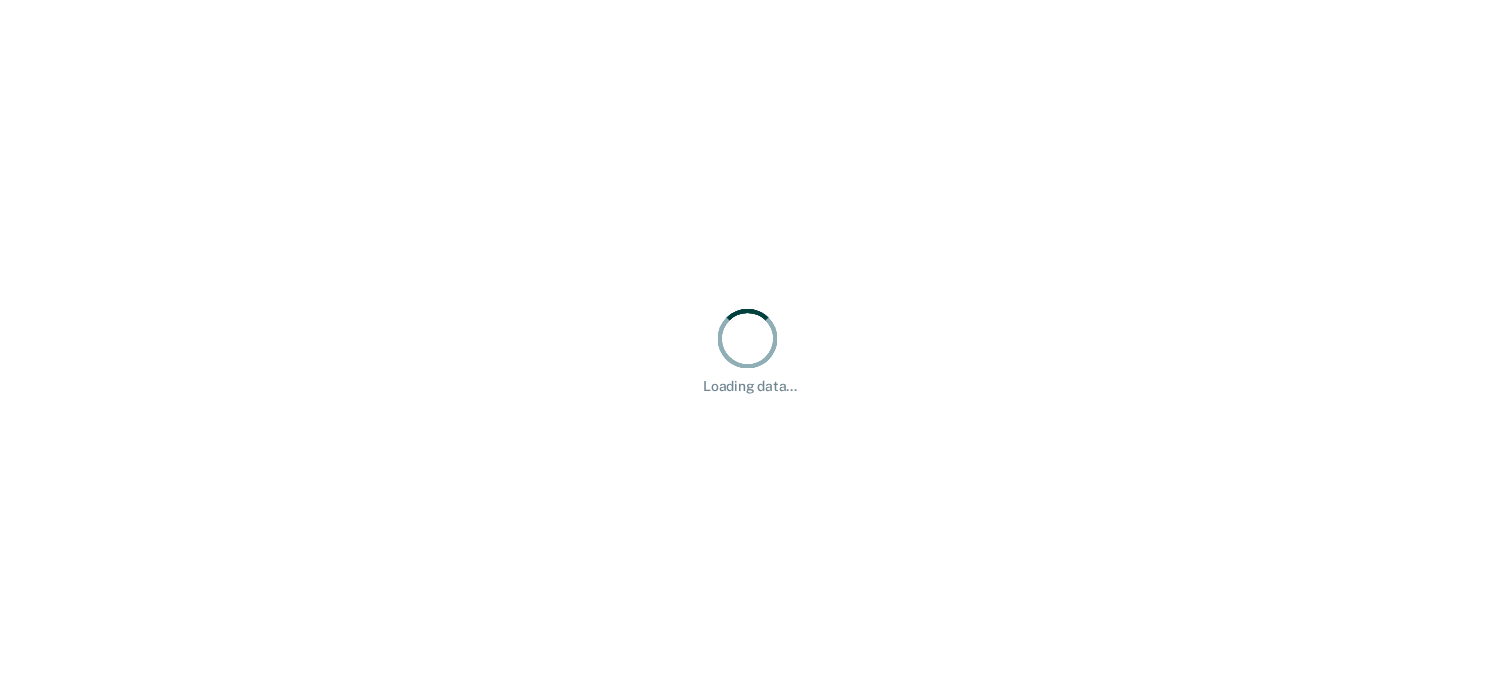 scroll, scrollTop: 0, scrollLeft: 0, axis: both 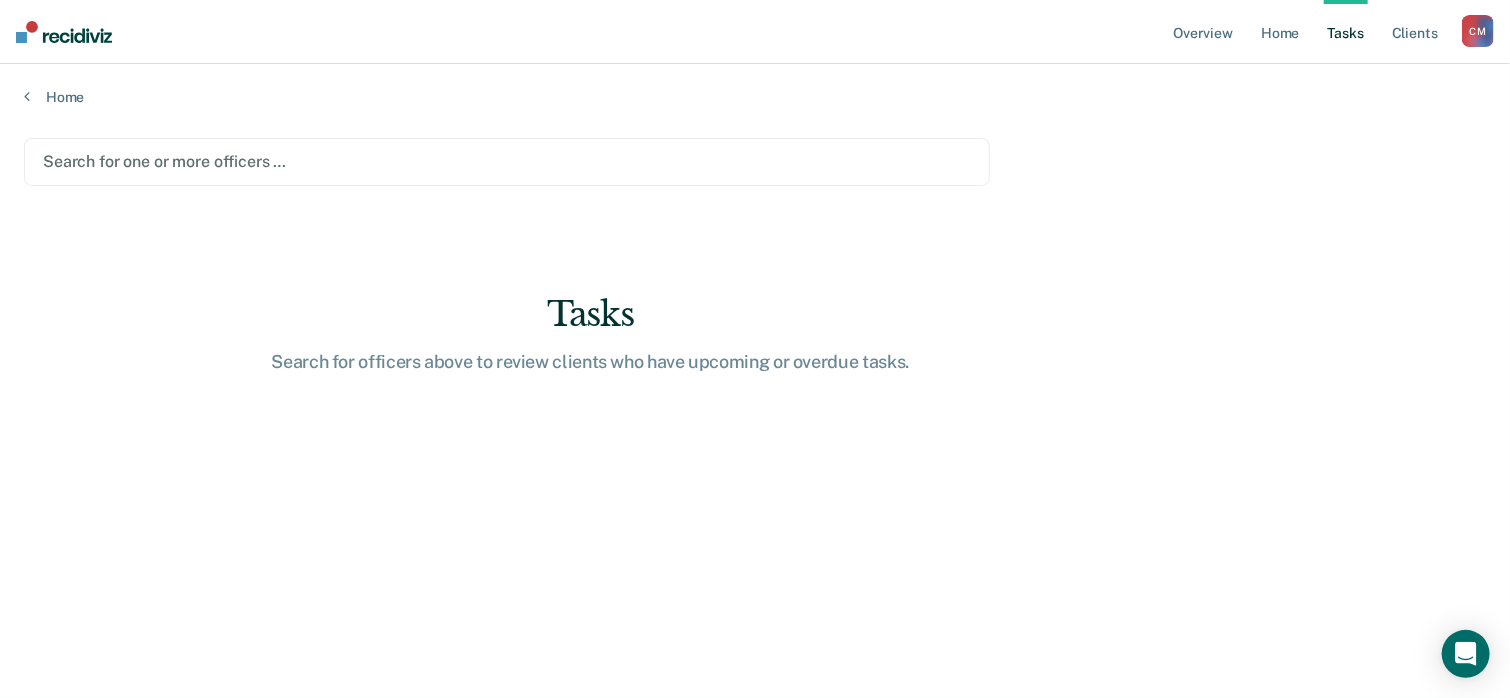 click at bounding box center (507, 161) 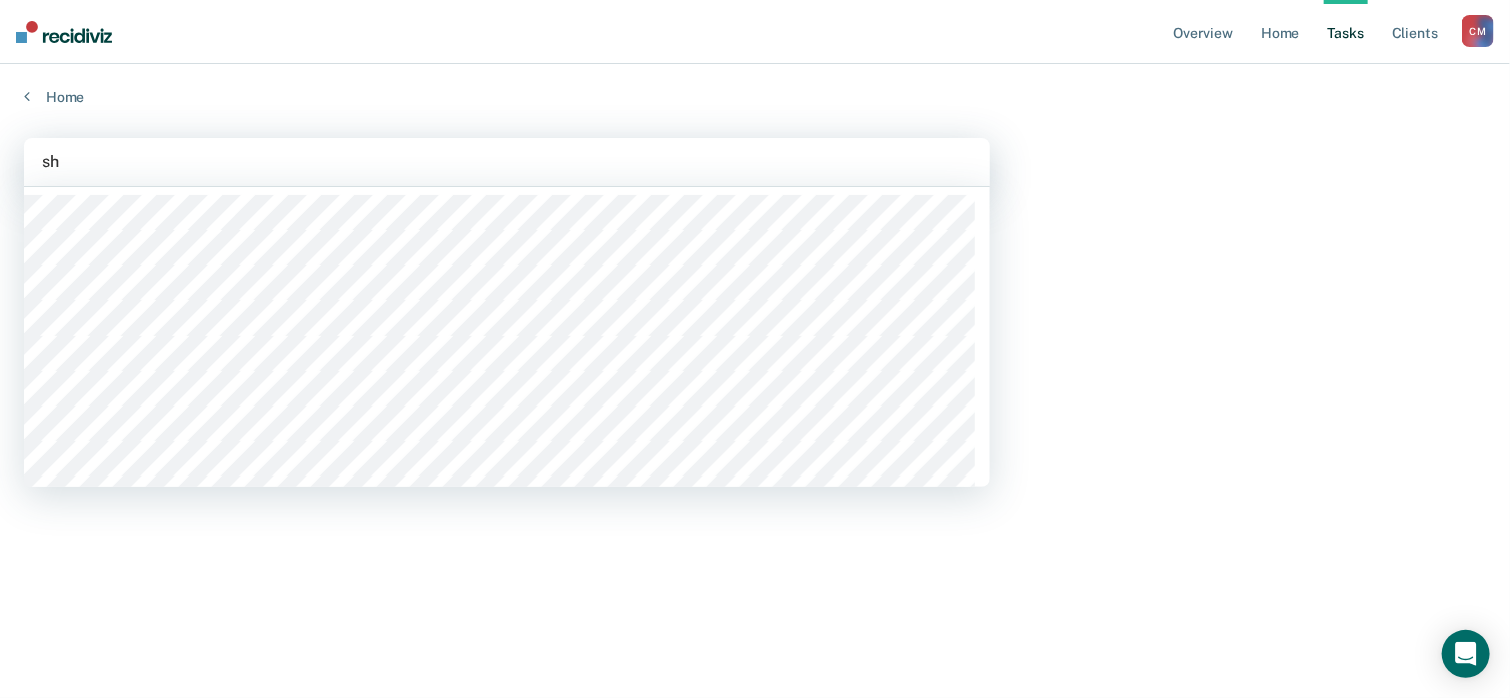 type on "sho" 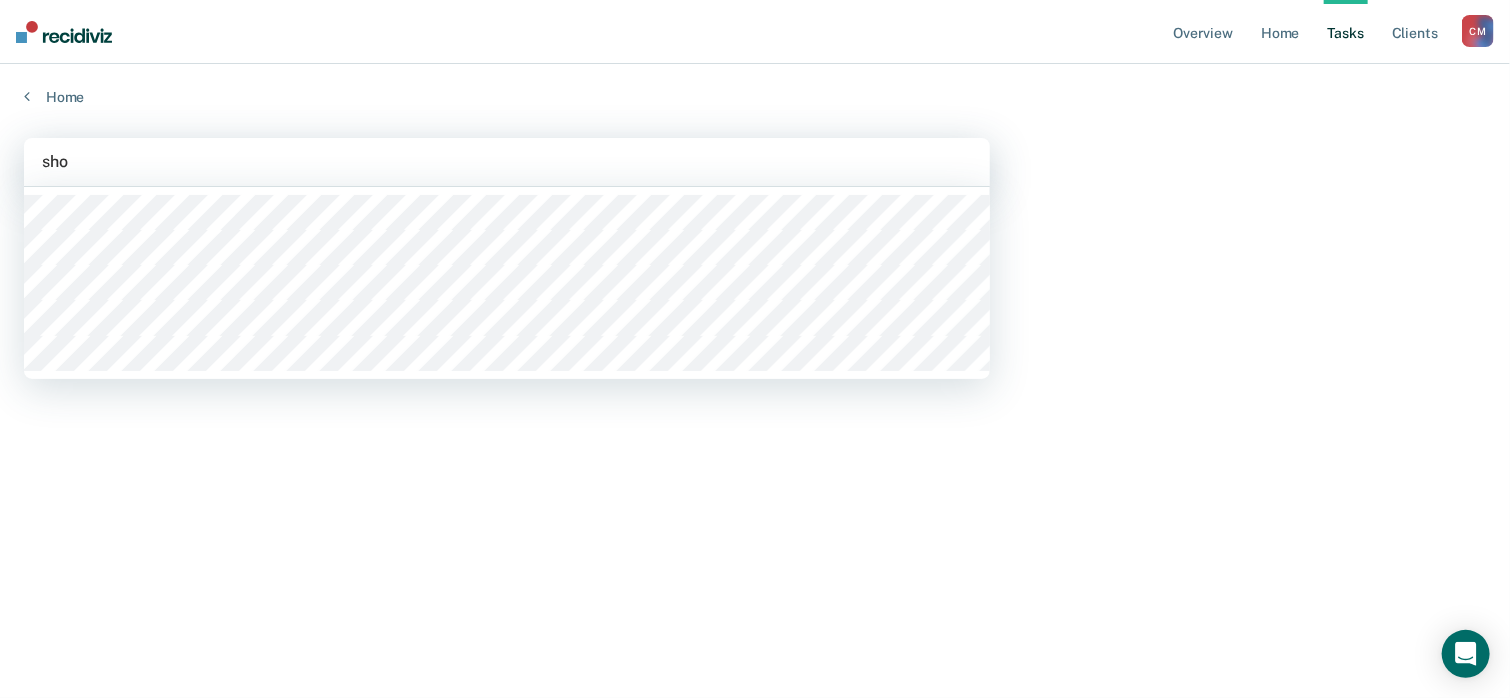 type 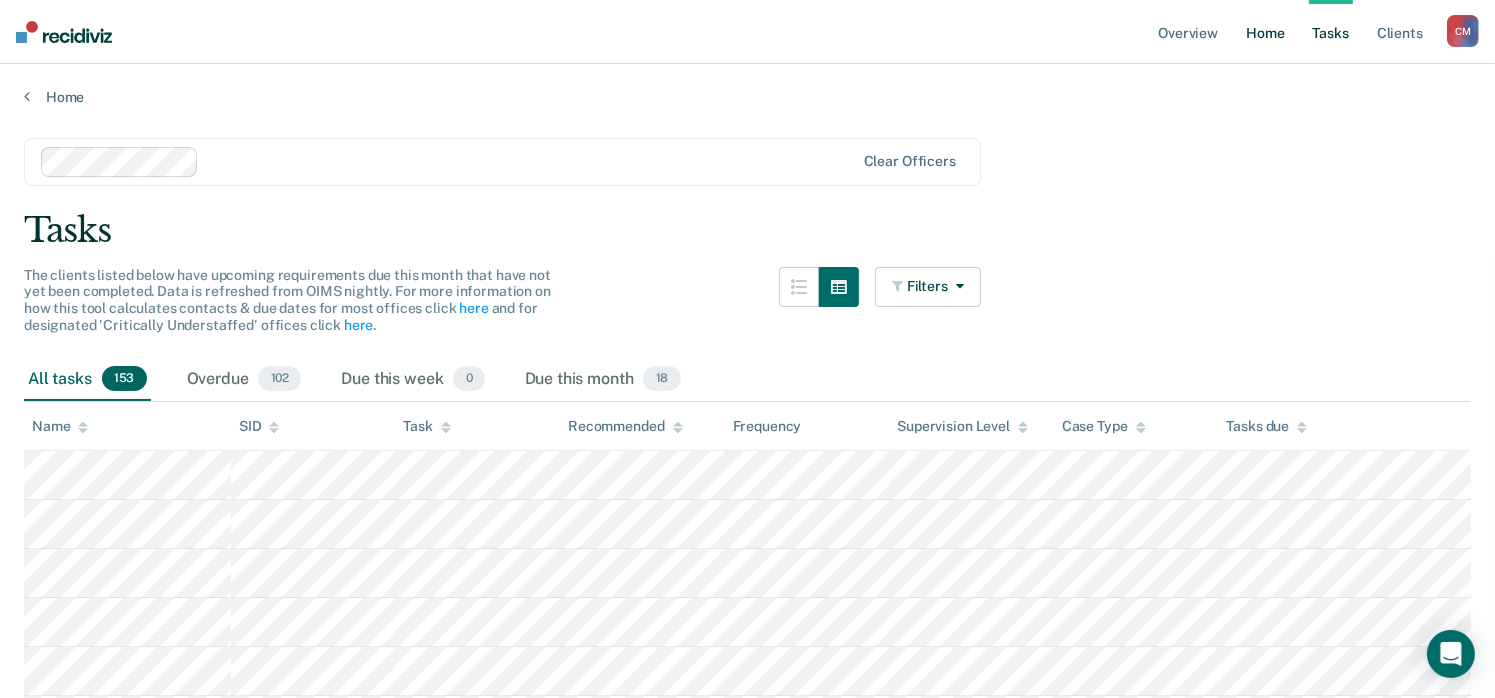 click on "Home" at bounding box center [1265, 32] 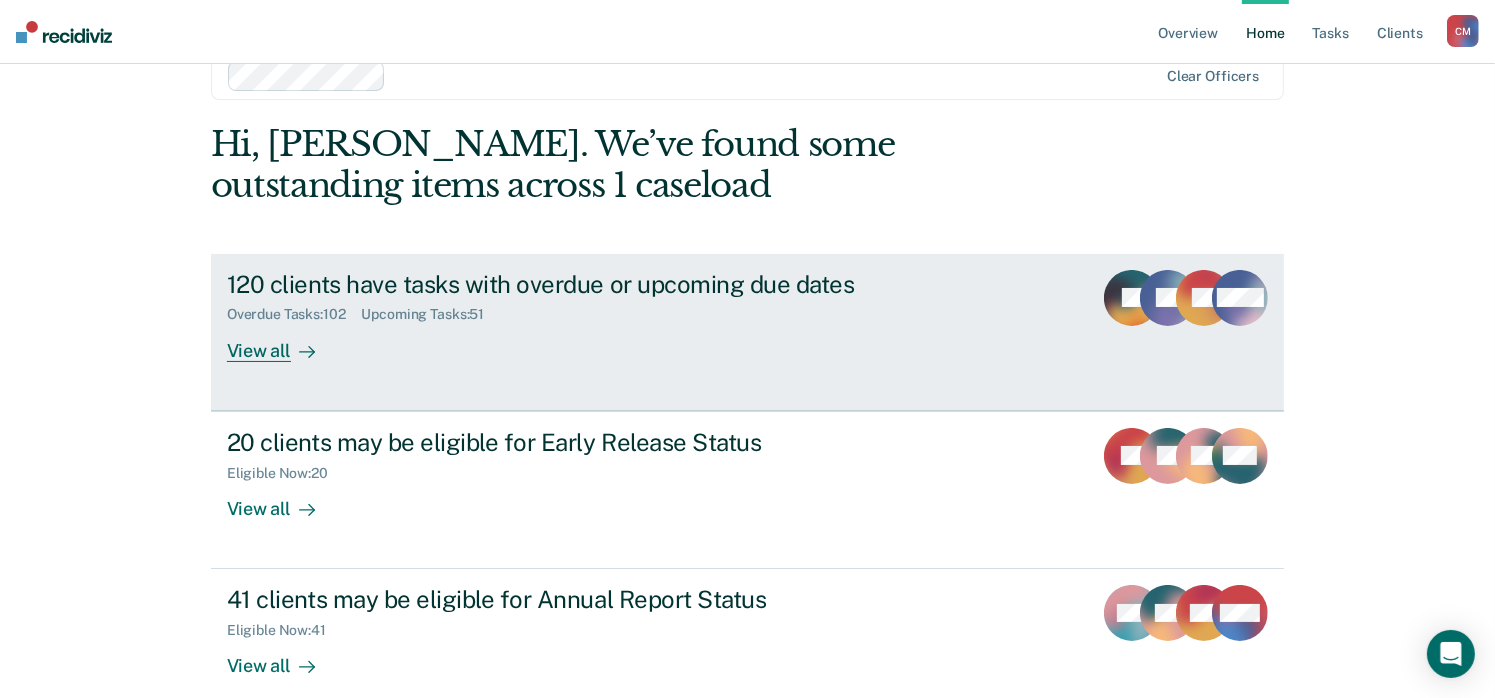 scroll, scrollTop: 0, scrollLeft: 0, axis: both 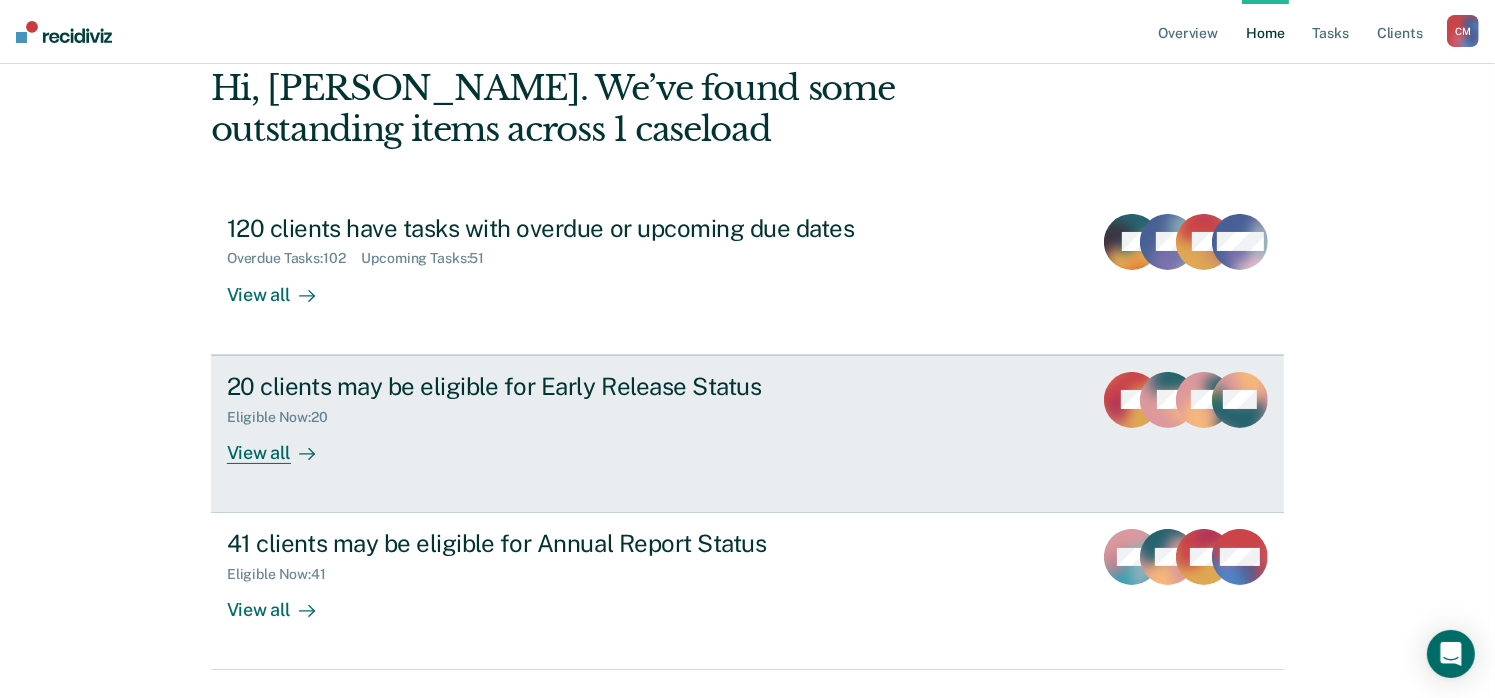 click on "View all" at bounding box center [283, 444] 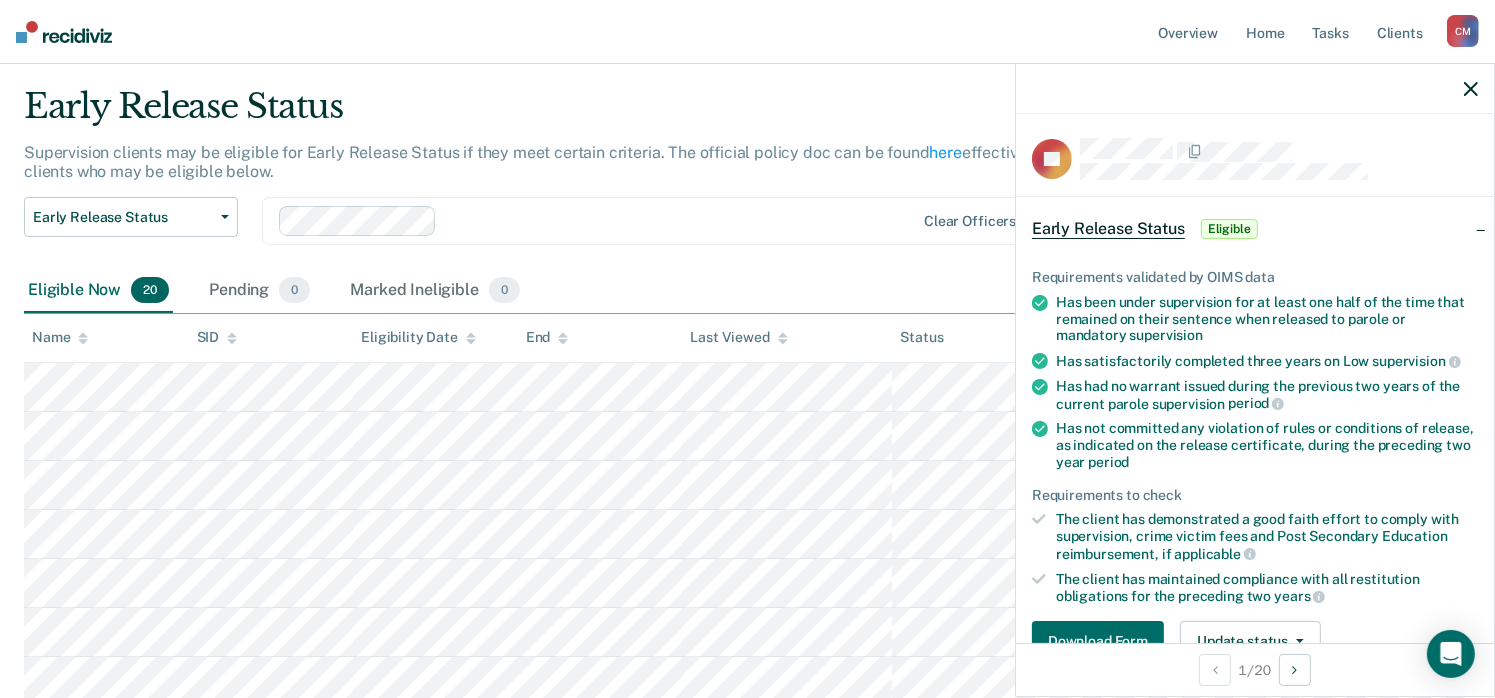 scroll, scrollTop: 100, scrollLeft: 0, axis: vertical 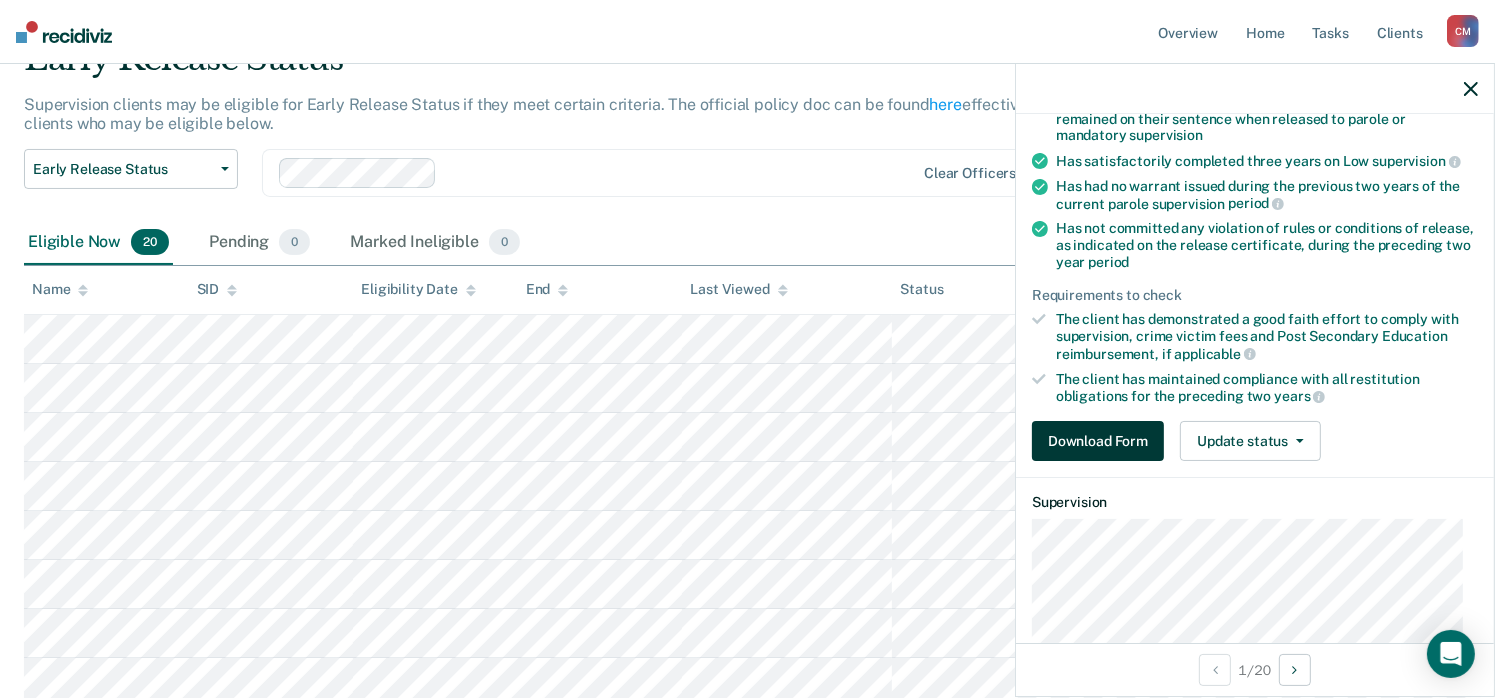 click on "Download Form" at bounding box center (1098, 441) 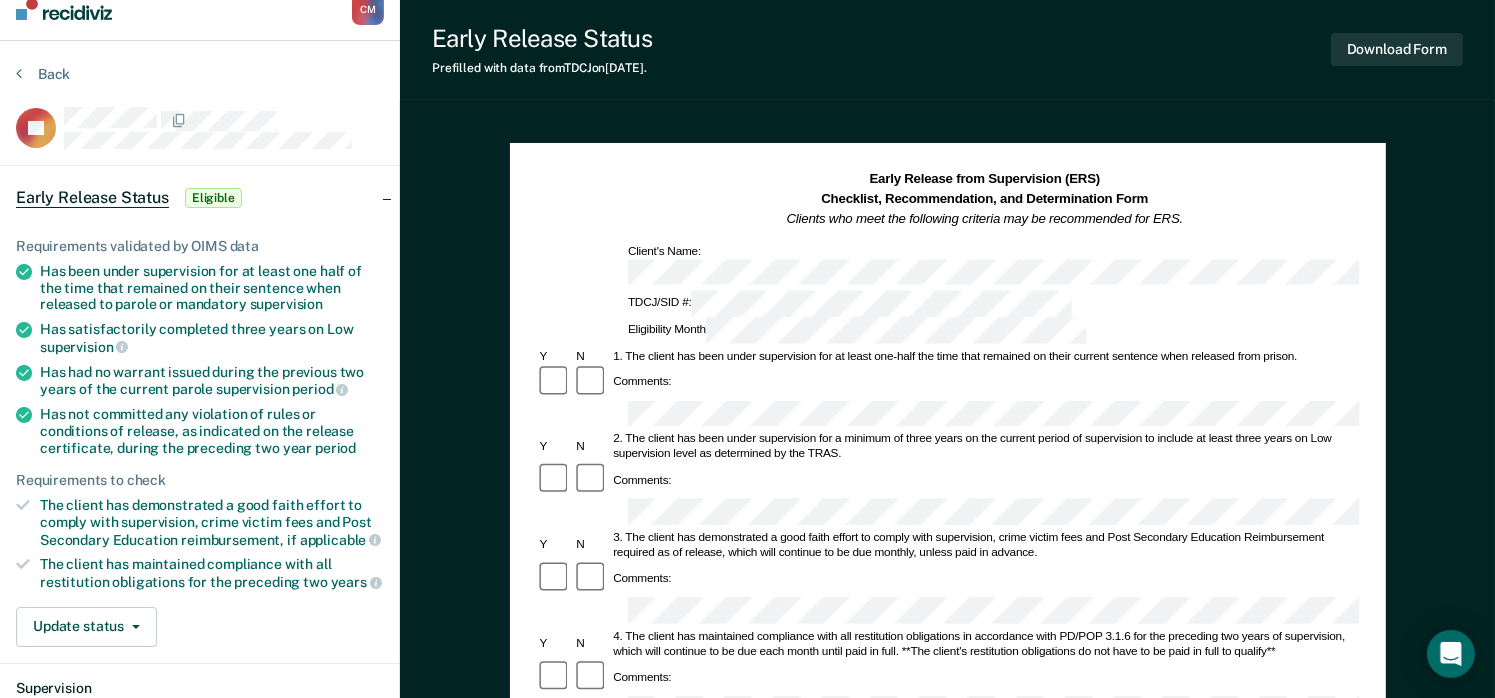 scroll, scrollTop: 0, scrollLeft: 0, axis: both 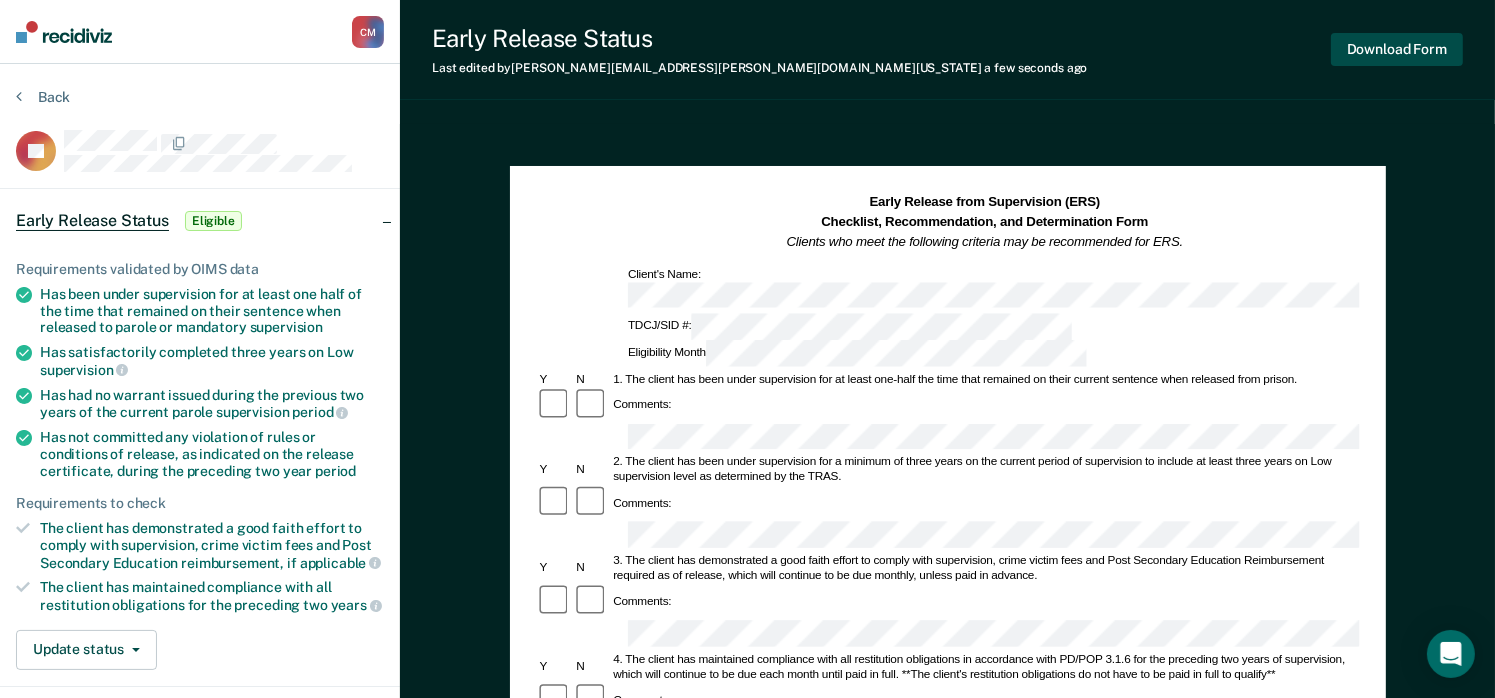 click on "Download Form" at bounding box center [1397, 49] 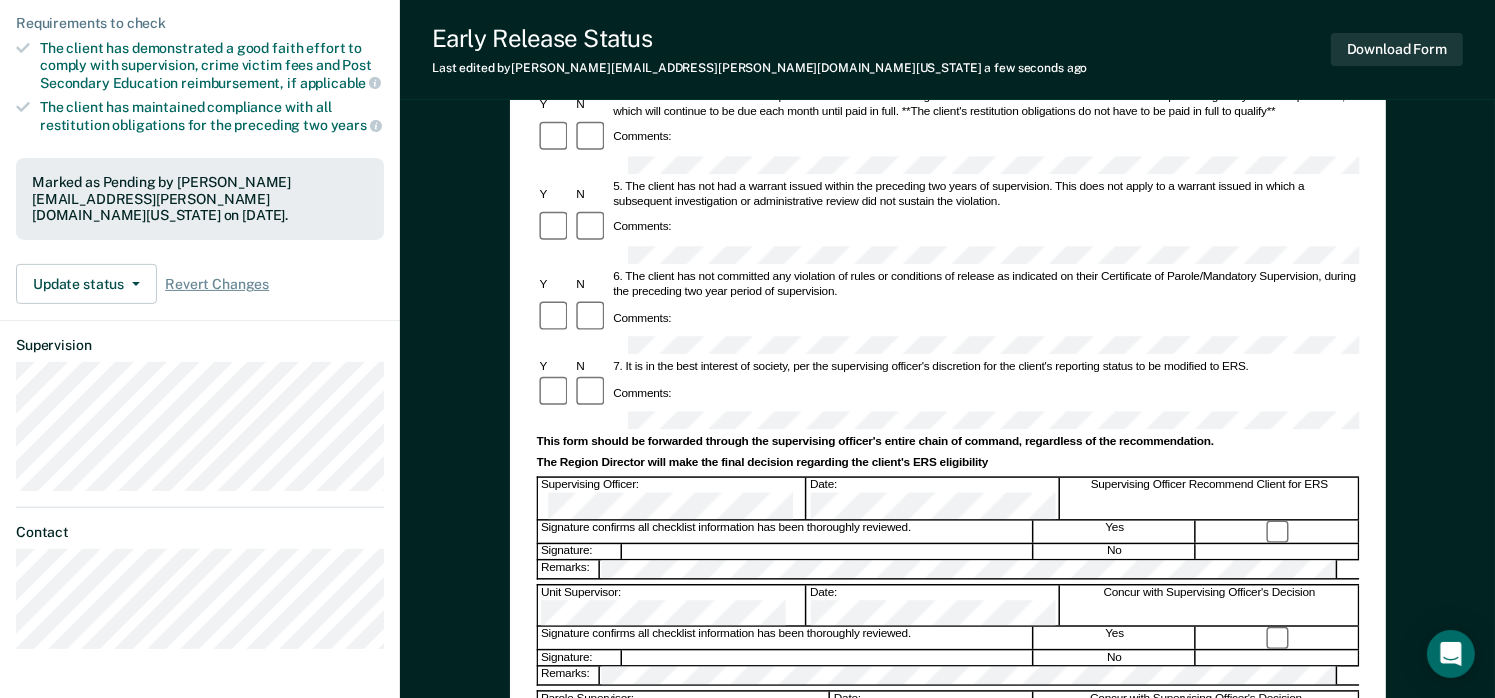 scroll, scrollTop: 0, scrollLeft: 0, axis: both 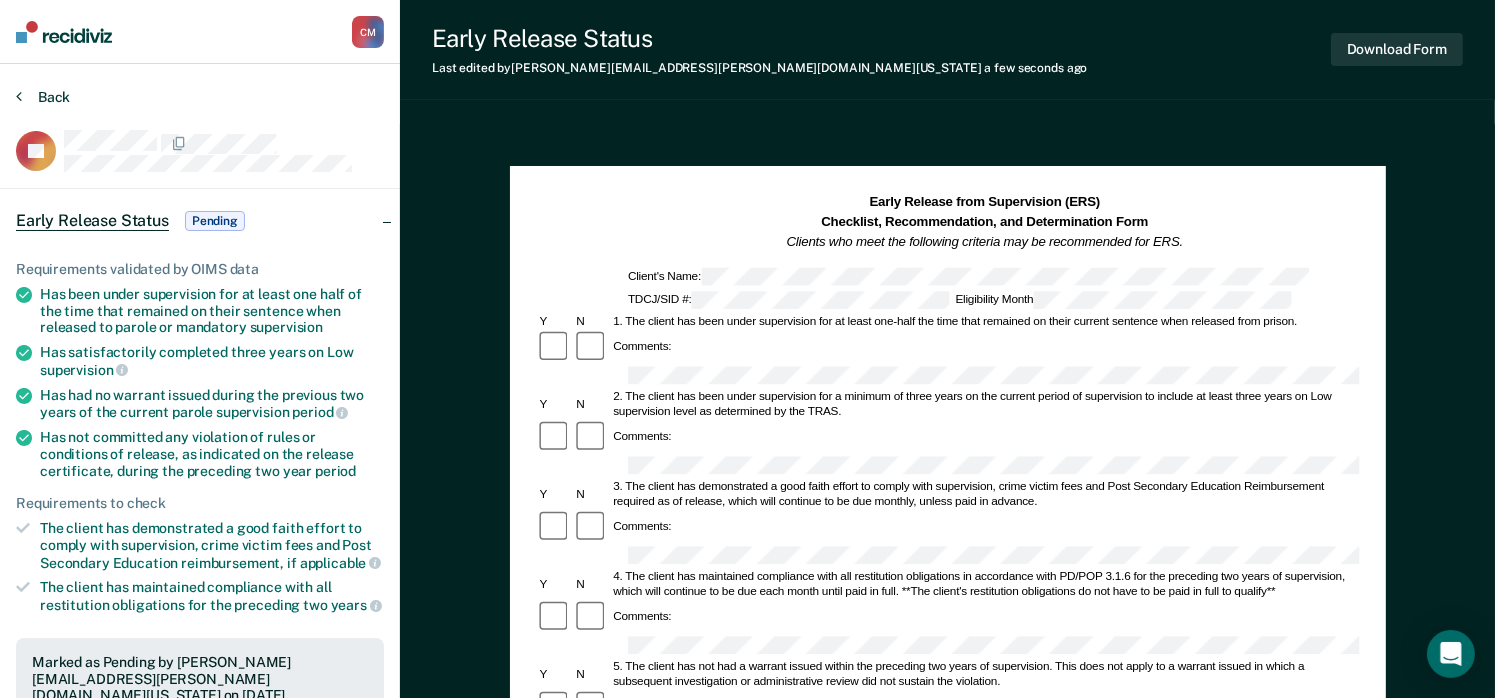 click on "Back" at bounding box center [43, 97] 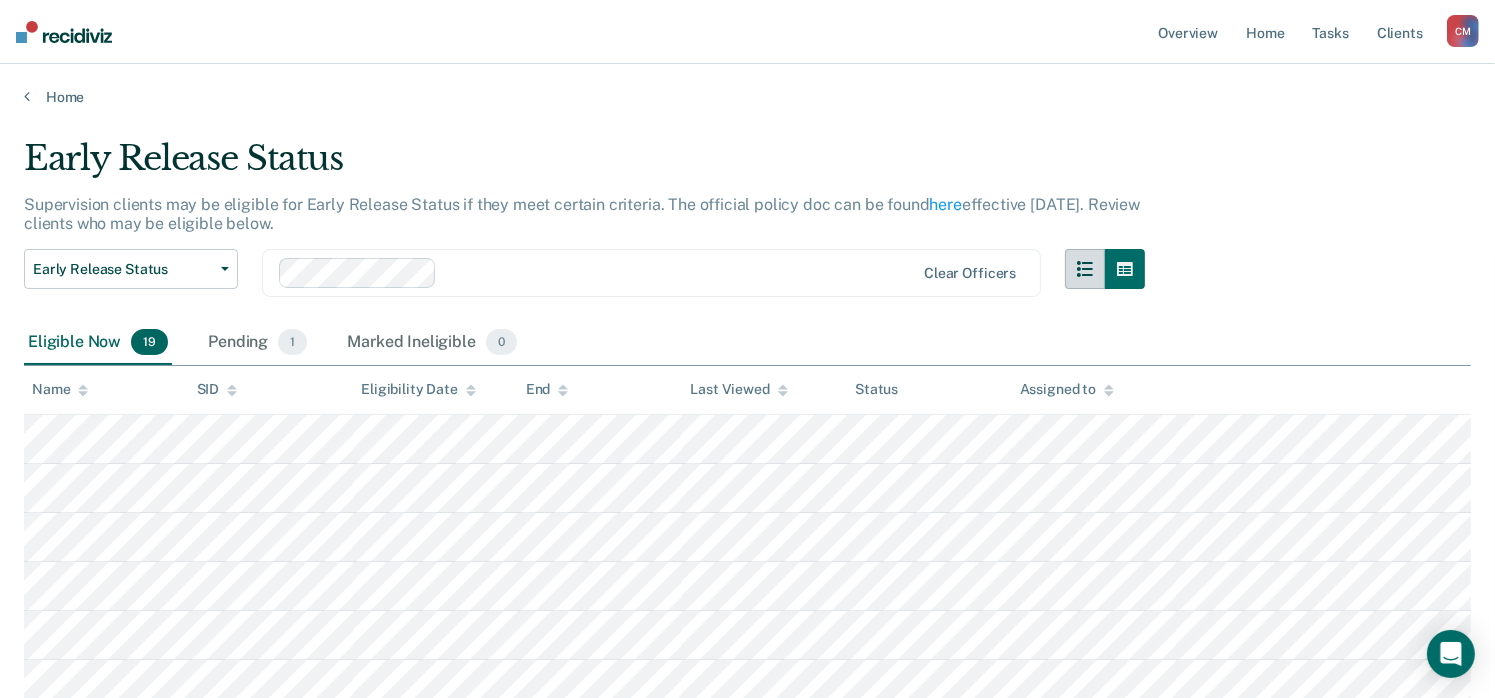 scroll, scrollTop: 0, scrollLeft: 0, axis: both 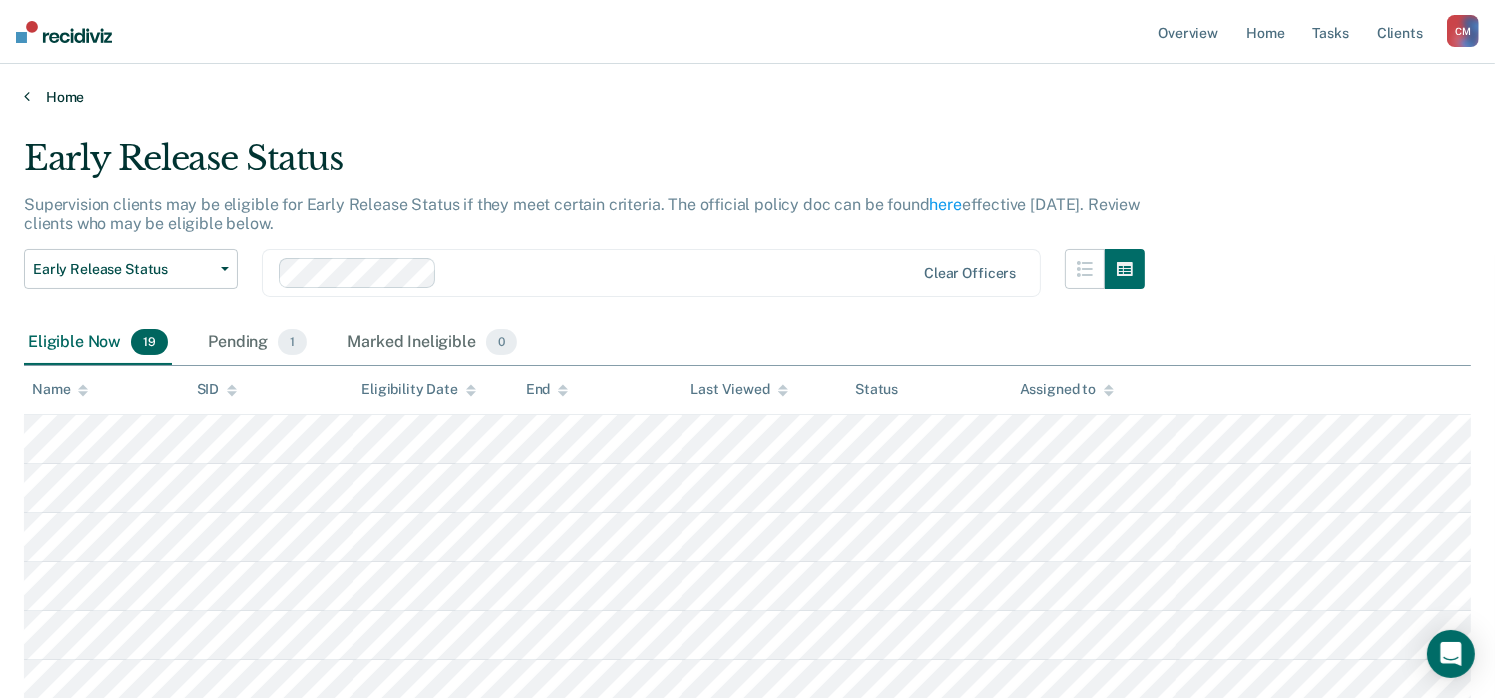 click on "Home" at bounding box center (747, 97) 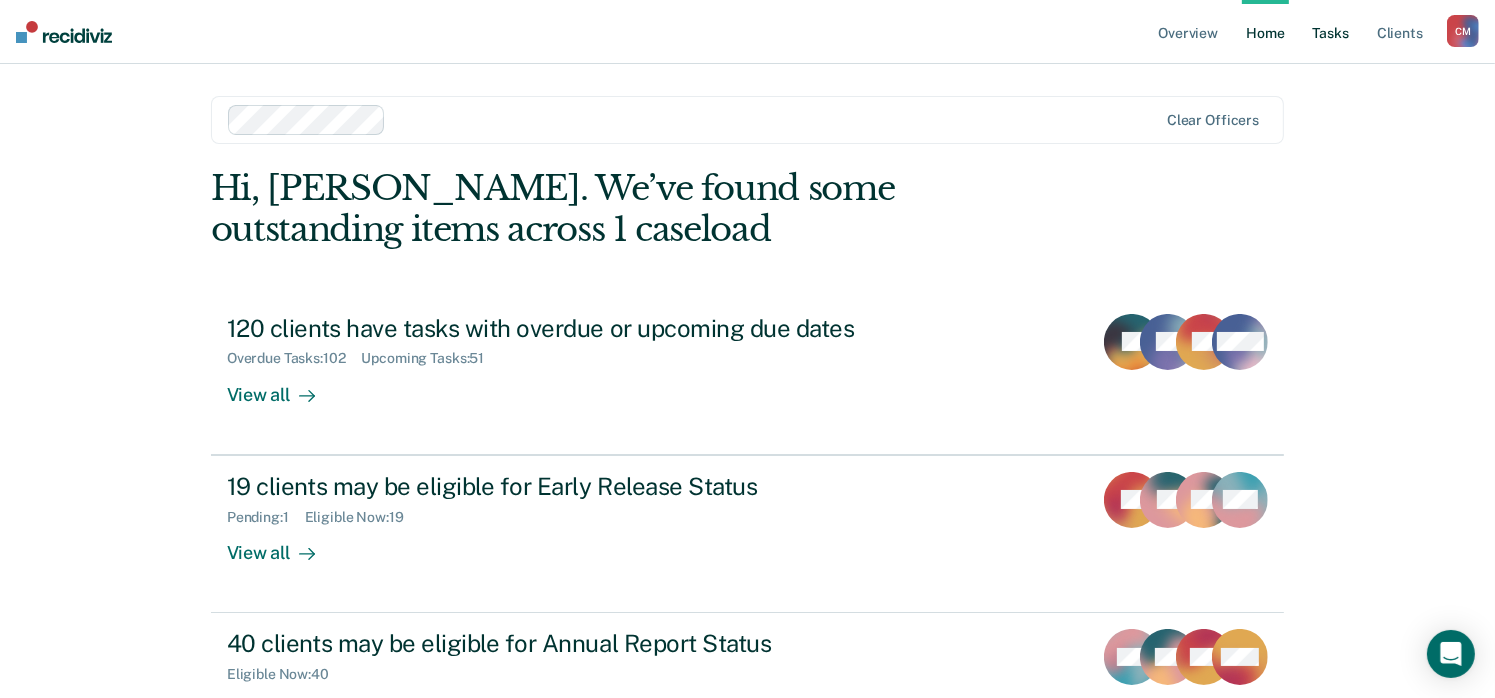 click on "Tasks" at bounding box center (1331, 32) 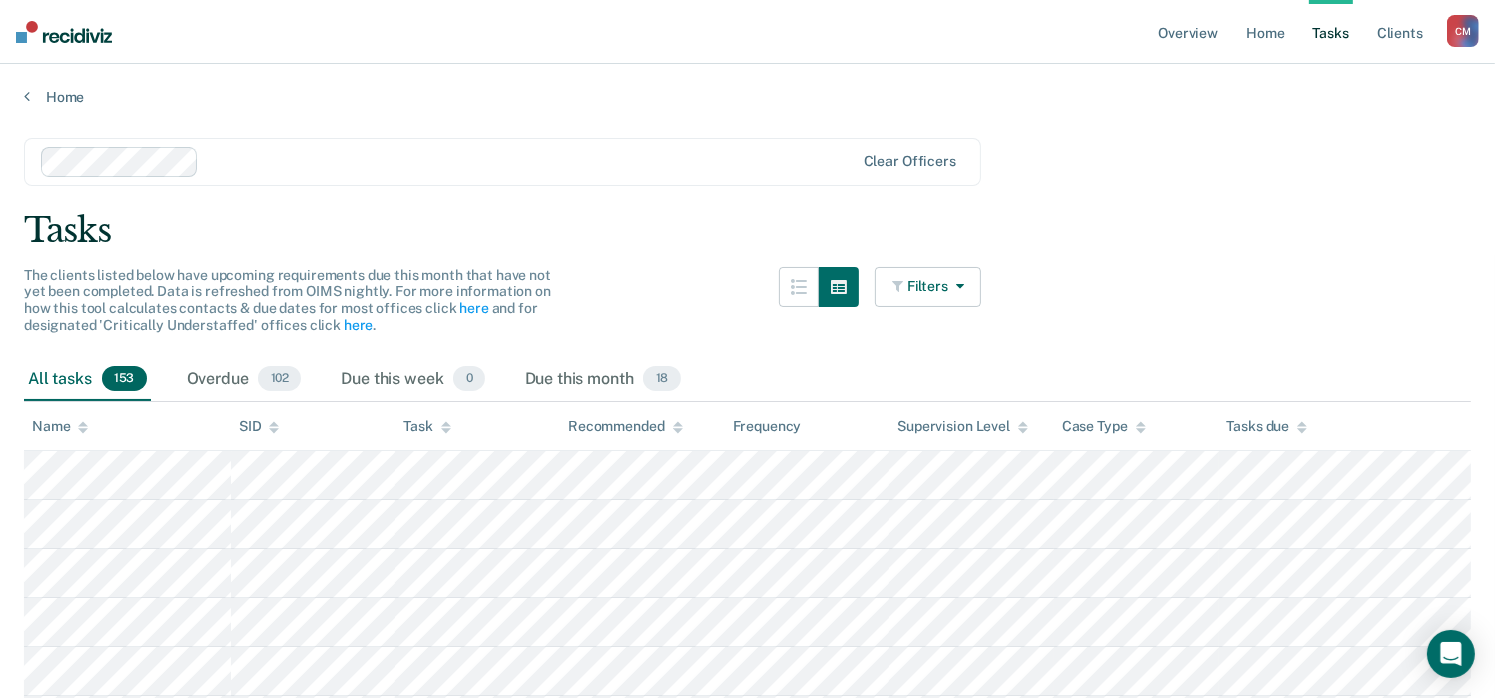click at bounding box center [956, 286] 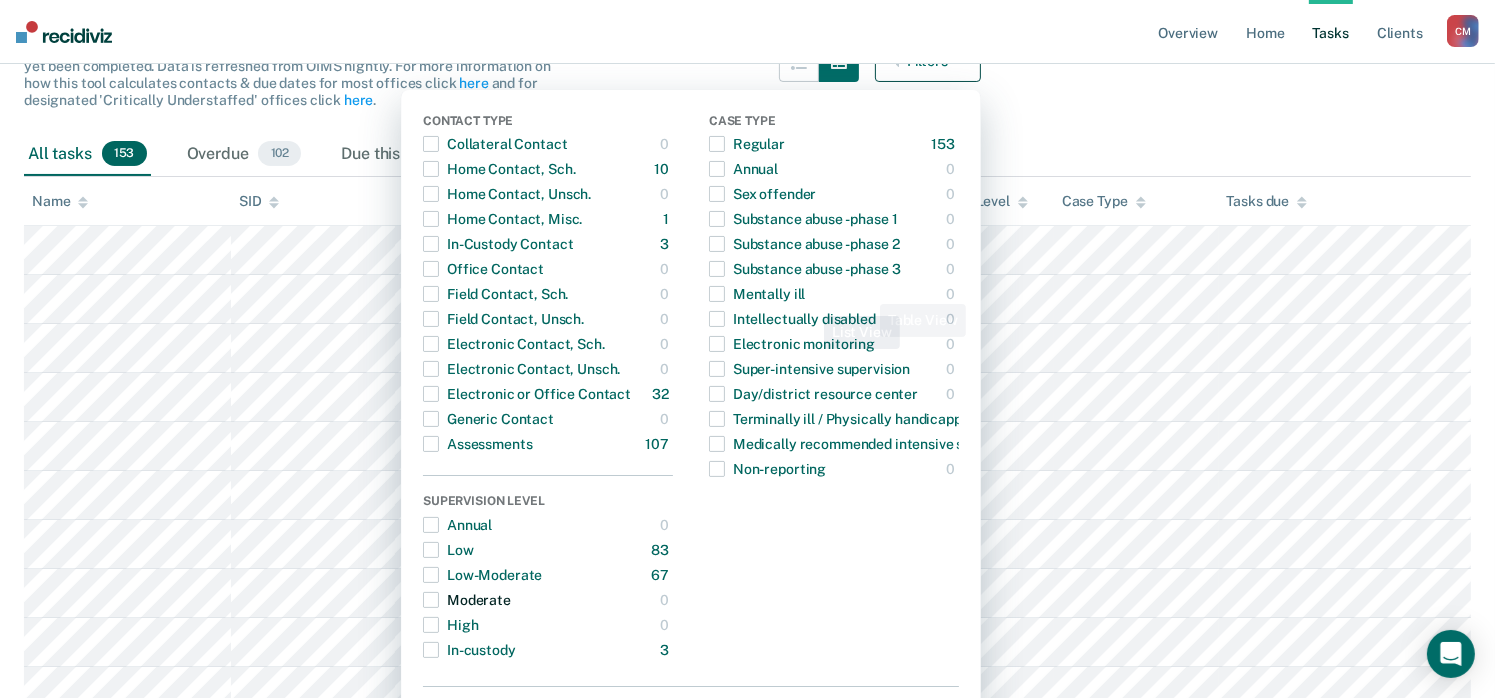 scroll, scrollTop: 600, scrollLeft: 0, axis: vertical 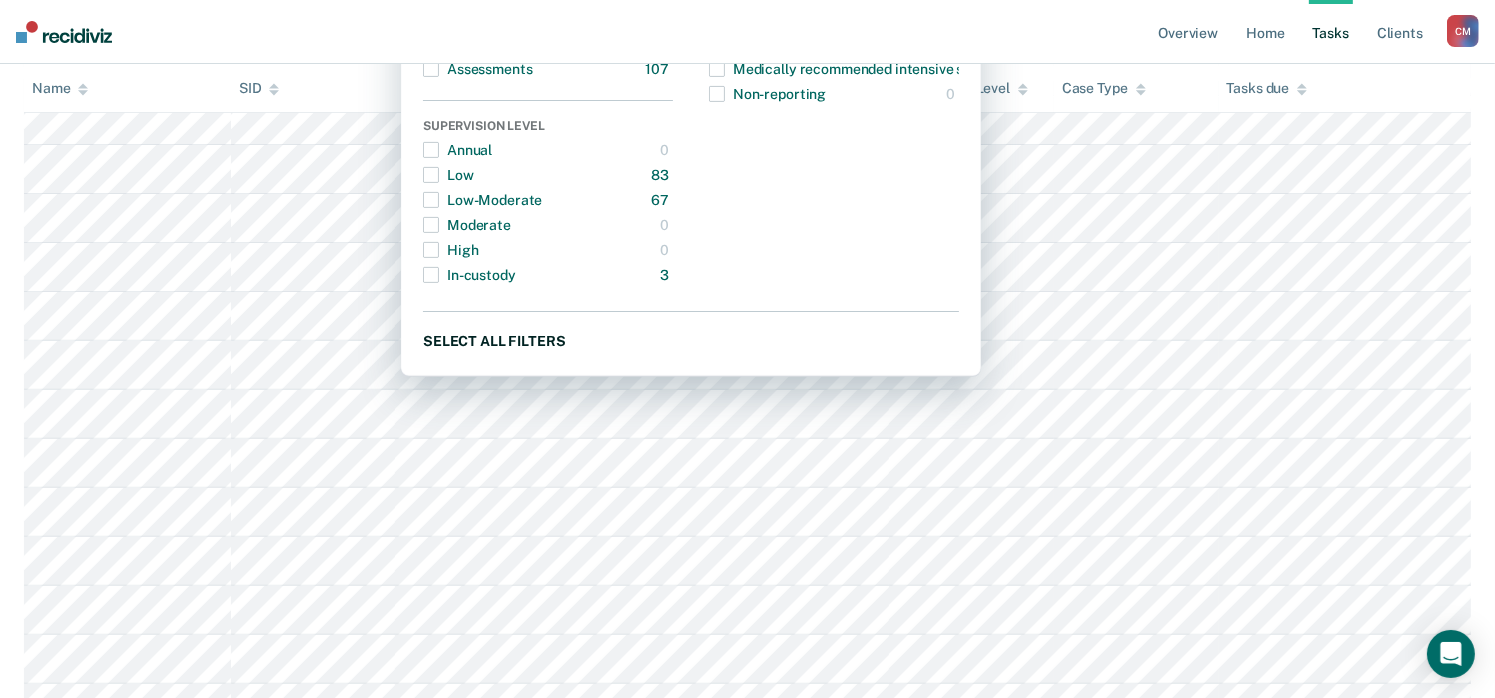 click on "Select all filters" at bounding box center [691, 340] 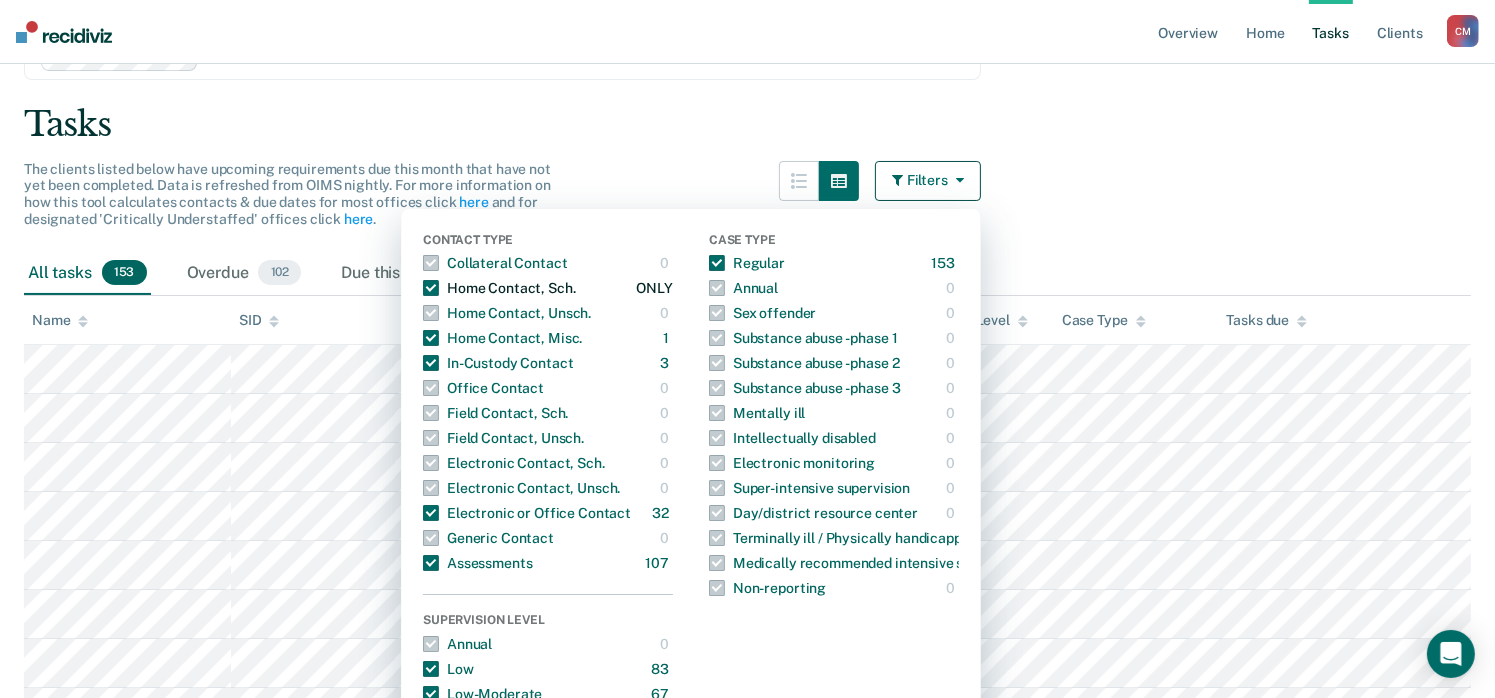 scroll, scrollTop: 100, scrollLeft: 0, axis: vertical 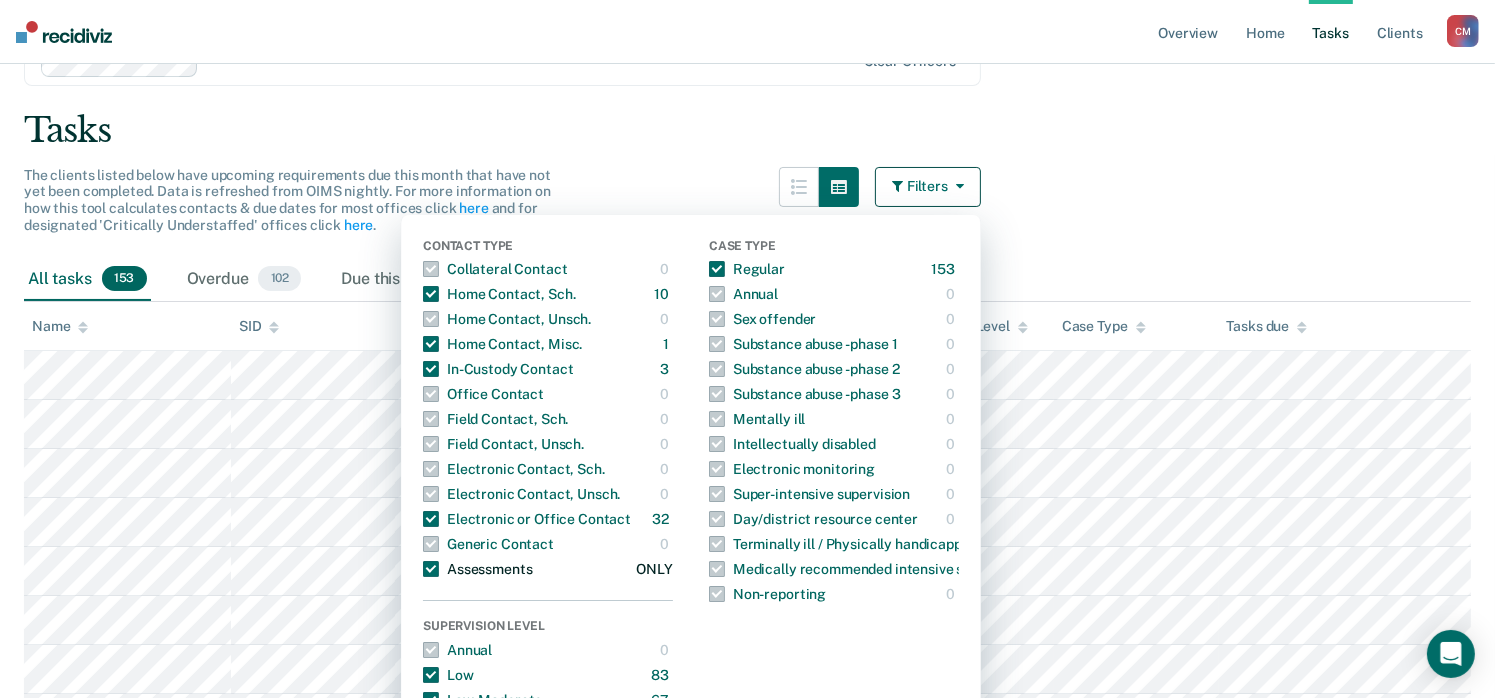 click at bounding box center (431, 569) 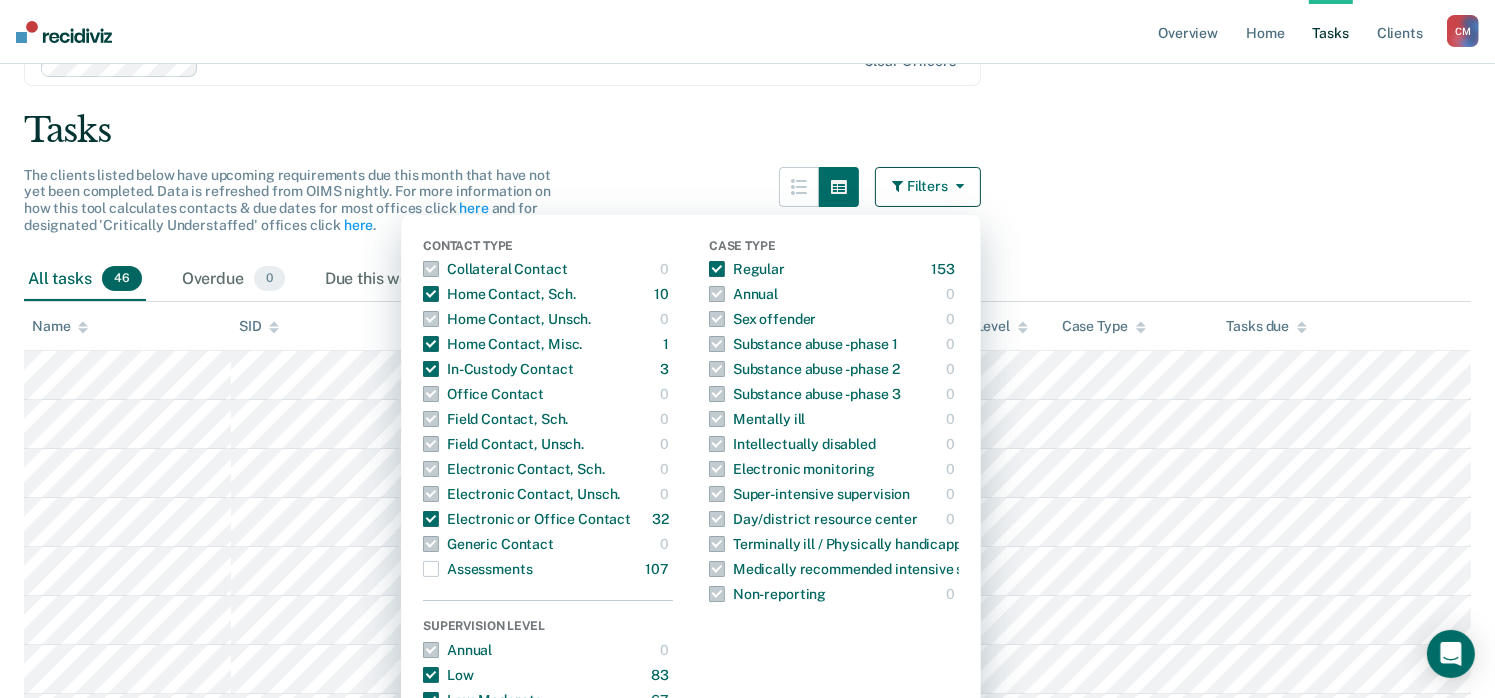 click on "Clear   officers Tasks The clients listed below have upcoming requirements due this month that have not yet been completed. Data is refreshed from OIMS nightly. For more information on how this tool calculates contacts & due dates for most offices click   here   and for designated 'Critically Understaffed' offices click   here .  Filters Contact Type Collateral Contact 0 ONLY Home Contact, Sch. 10 ONLY Home Contact, Unsch. 0 ONLY Home Contact, Misc. 1 ONLY In-Custody Contact 3 ONLY Office Contact 0 ONLY Field Contact, Sch. 0 ONLY Field Contact, Unsch. 0 ONLY Electronic Contact, Sch. 0 ONLY Electronic Contact, Unsch. 0 ONLY Electronic or Office Contact 32 ONLY Generic Contact 0 ONLY Assessments 107 ONLY Supervision Level Annual 0 ONLY Low 83 ONLY Low-Moderate 67 ONLY Moderate 0 ONLY High 0 ONLY In-custody 3 ONLY Case Type Regular 153 ONLY Annual 0 ONLY Sex offender 0 ONLY Substance abuse - phase 1 0 ONLY Substance abuse - phase 2 0 ONLY Substance abuse - phase 3 0 ONLY Mentally ill 0 ONLY 0 ONLY 0 ONLY 0 ONLY" at bounding box center [747, 1342] 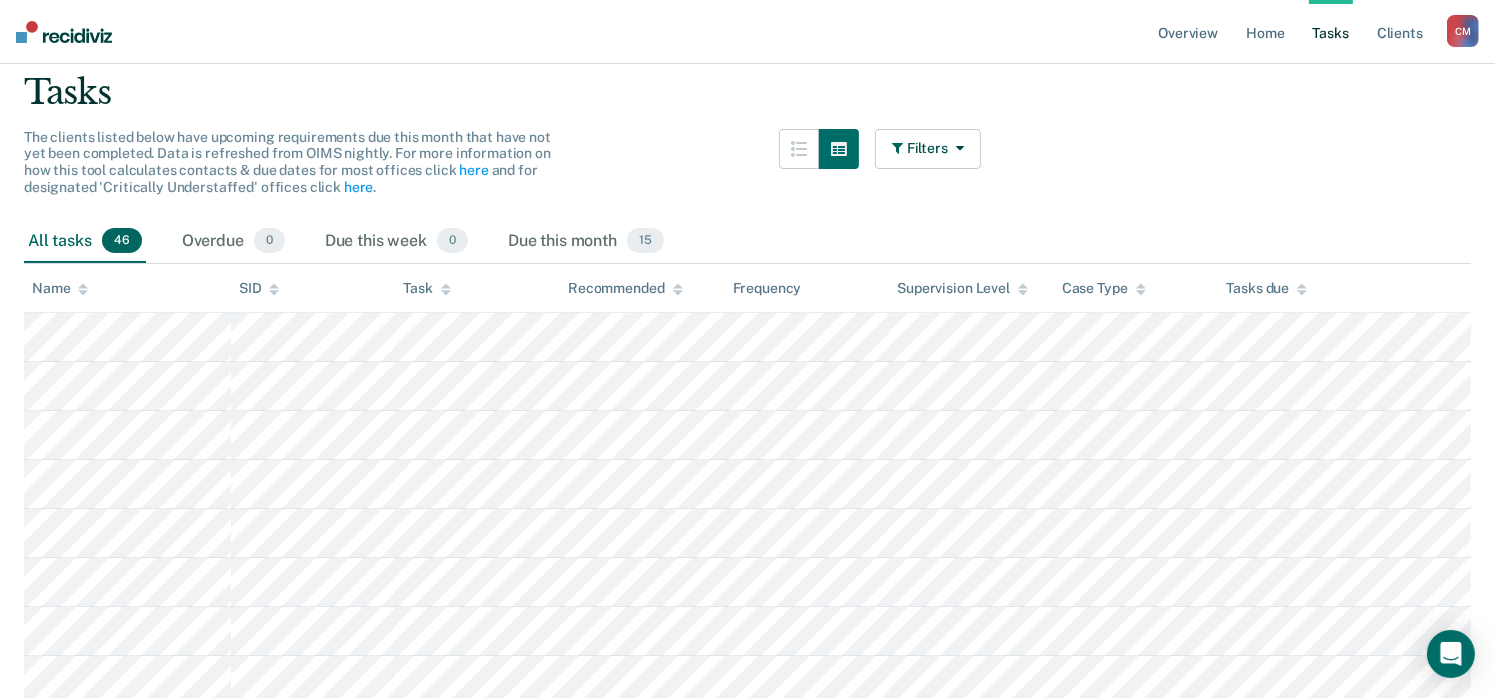 scroll, scrollTop: 0, scrollLeft: 0, axis: both 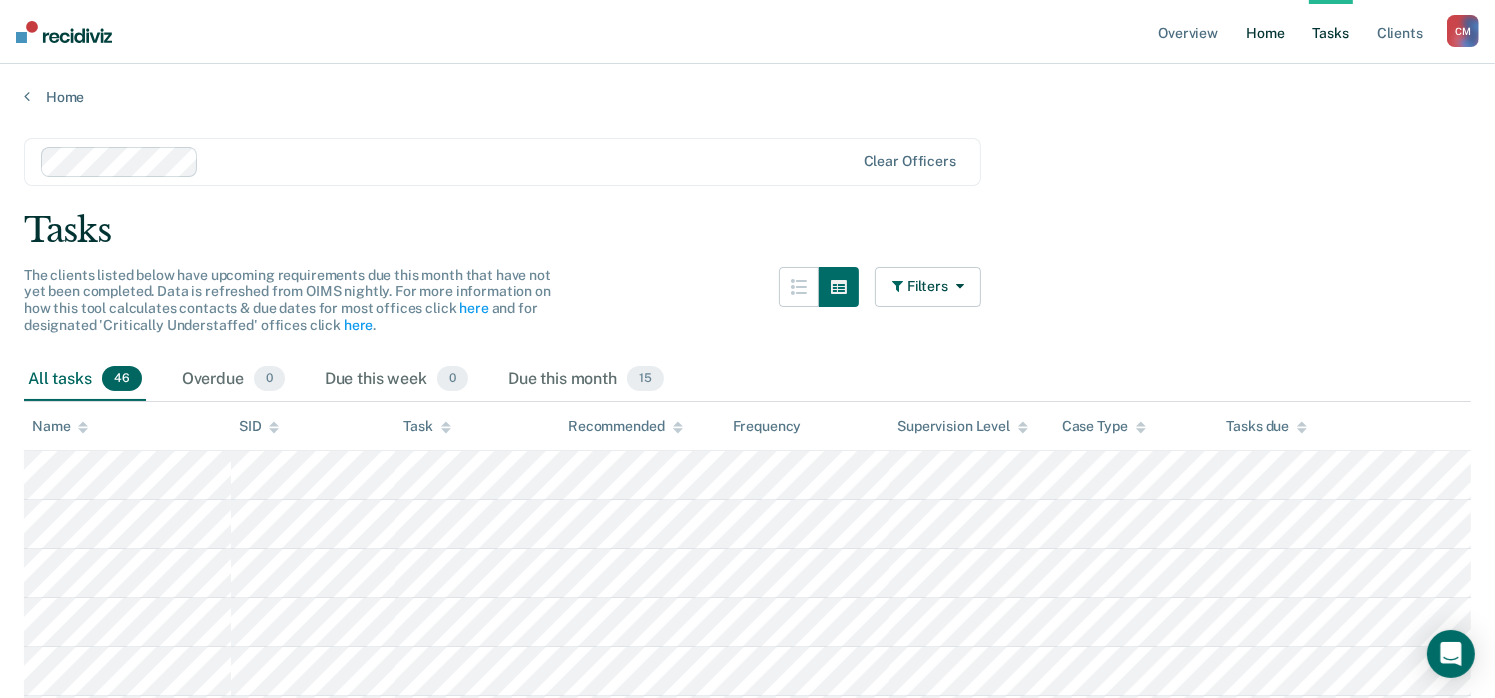 click on "Home" at bounding box center (1265, 32) 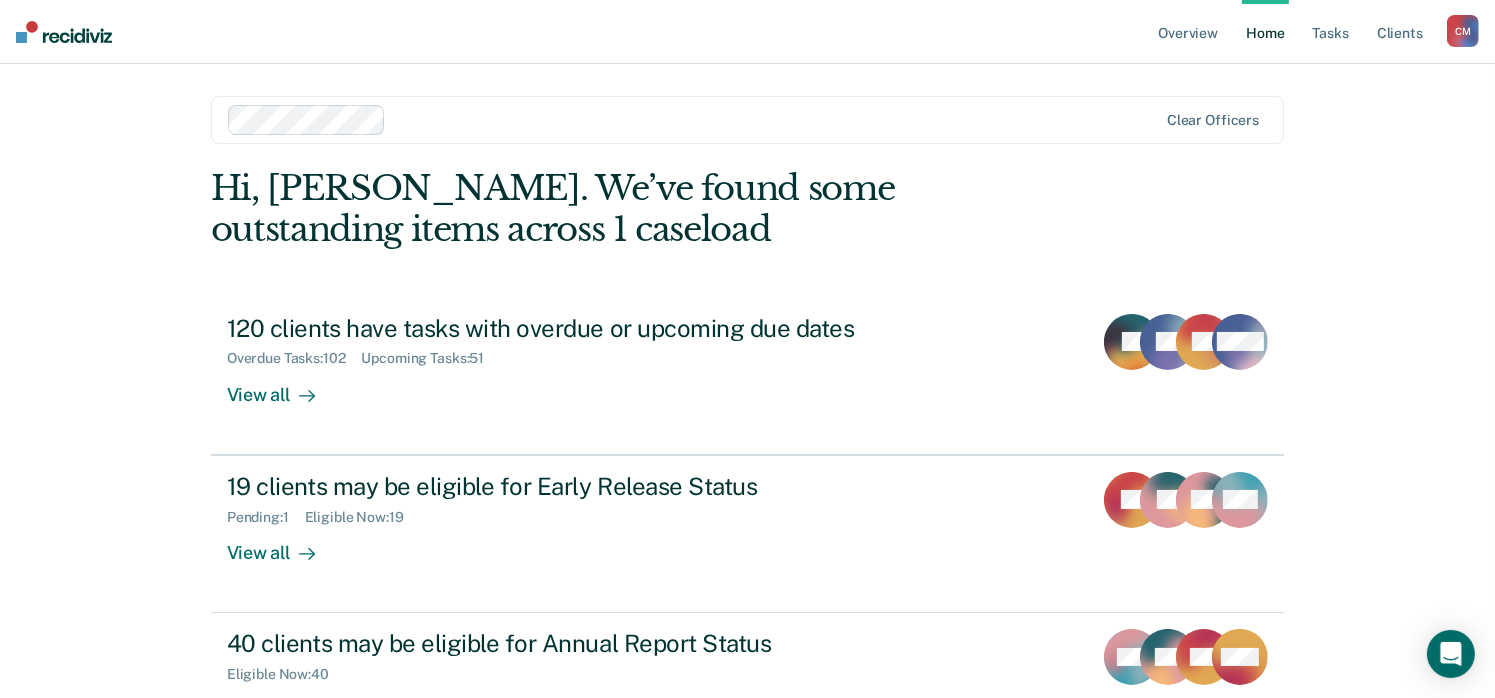 click on "C M" at bounding box center (1463, 31) 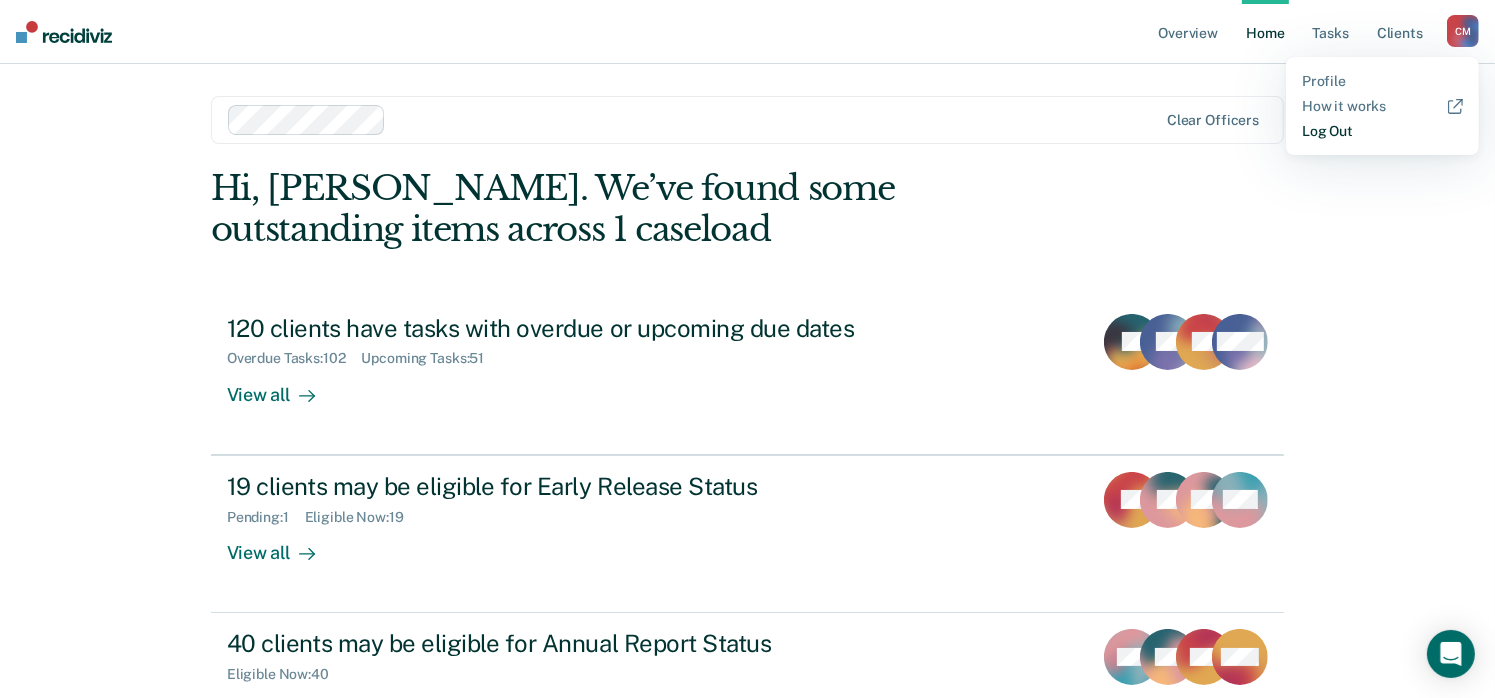 click on "Log Out" at bounding box center (1382, 131) 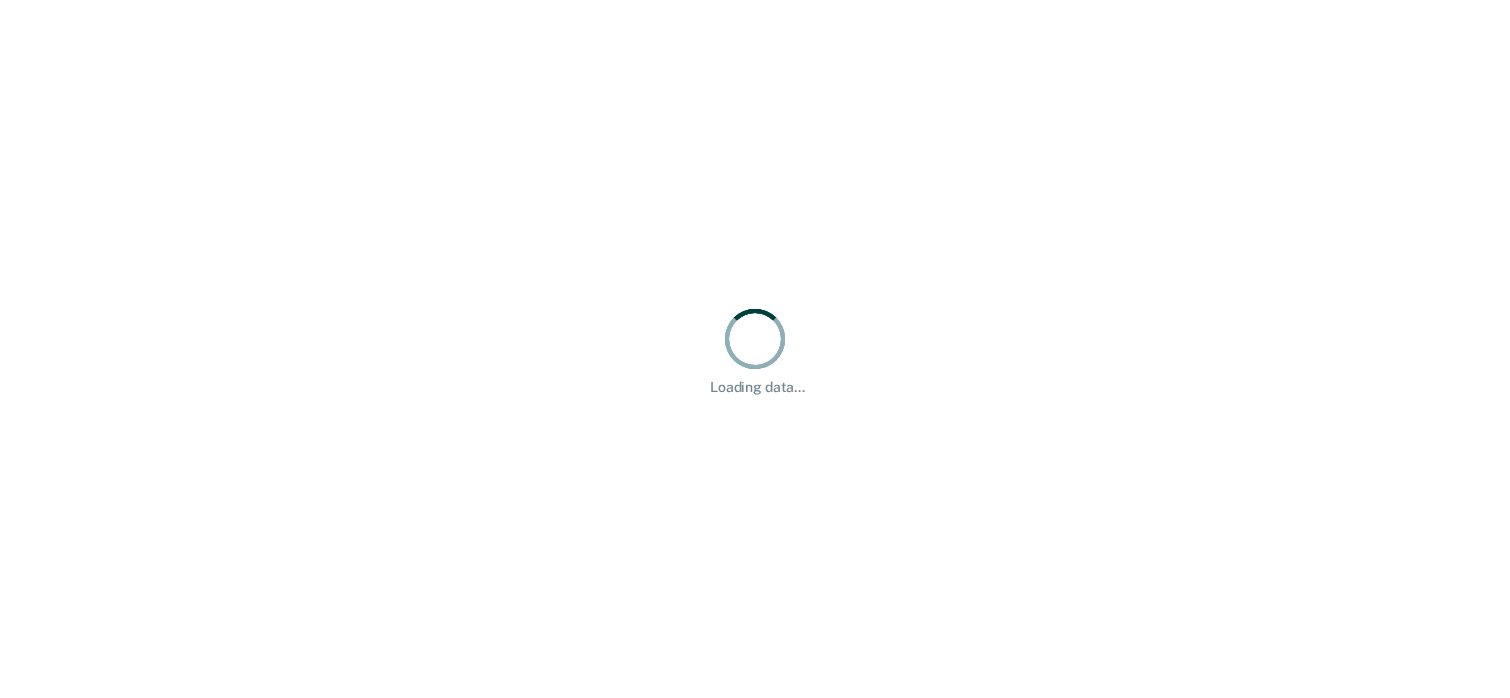 scroll, scrollTop: 0, scrollLeft: 0, axis: both 